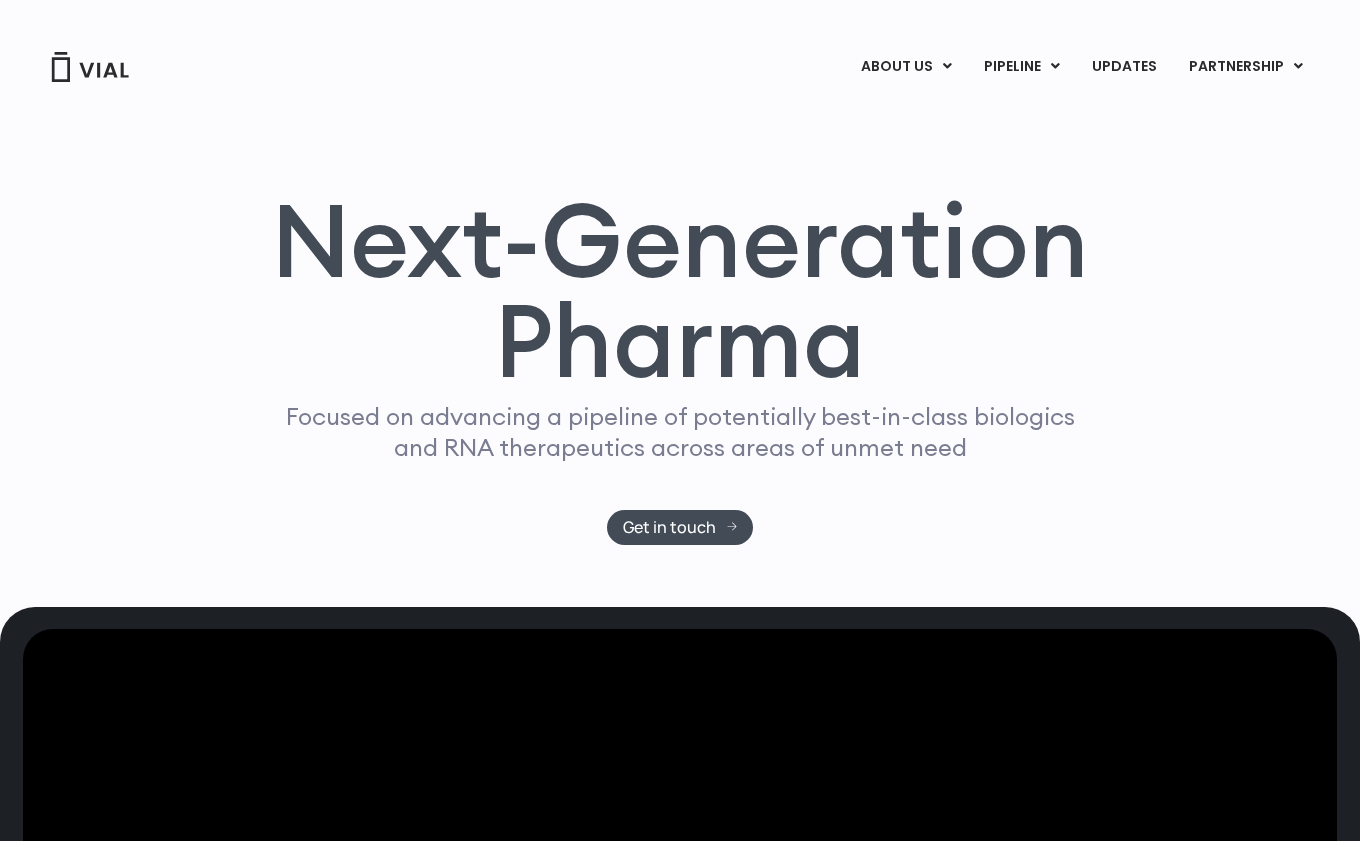 scroll, scrollTop: 0, scrollLeft: 0, axis: both 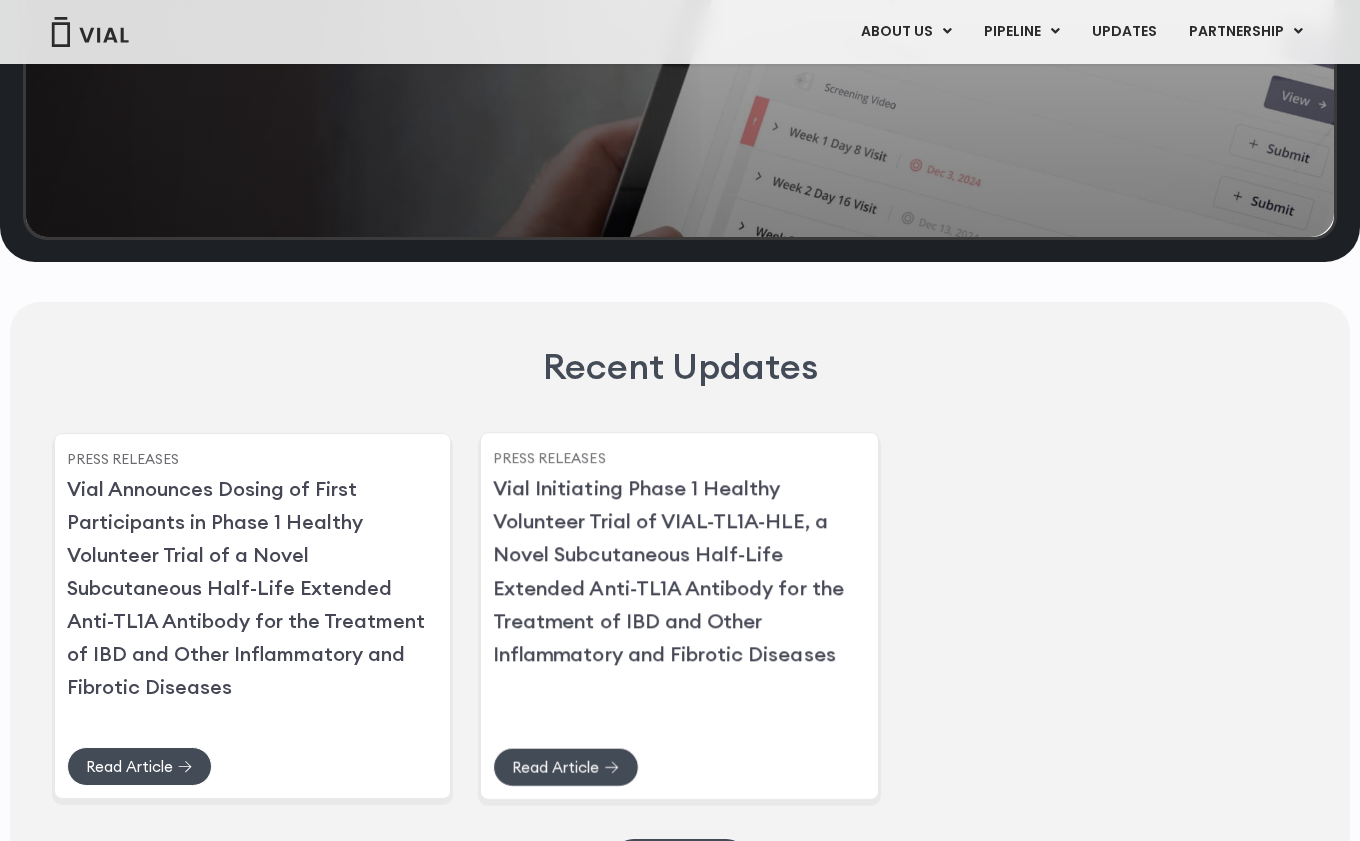 click on "Vial Initiating Phase 1 Healthy Volunteer Trial of VIAL-TL1A-HLE, a Novel Subcutaneous Half-Life Extended Anti-TL1A Antibody for the Treatment of IBD and Other Inflammatory and Fibrotic Diseases" 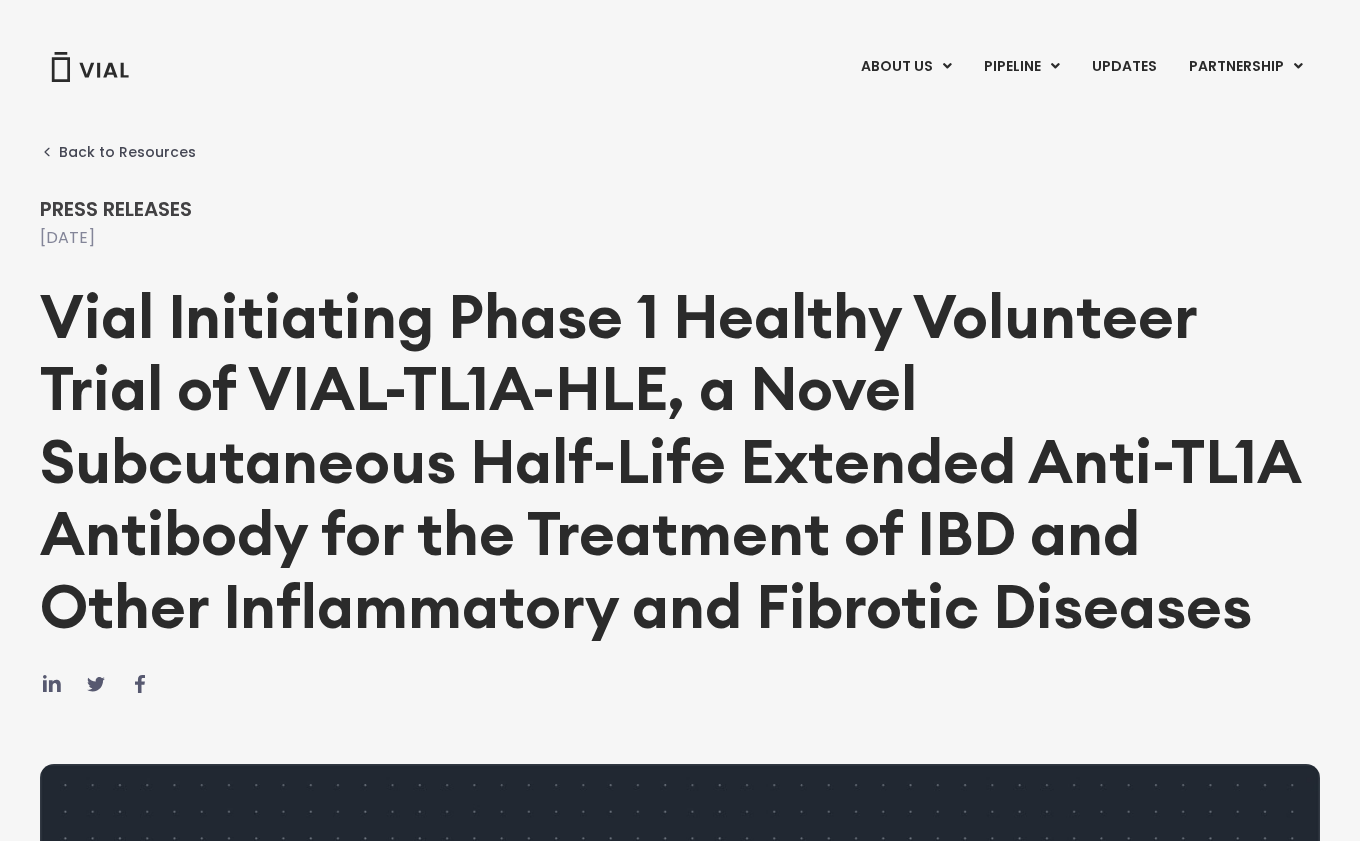 scroll, scrollTop: 0, scrollLeft: 0, axis: both 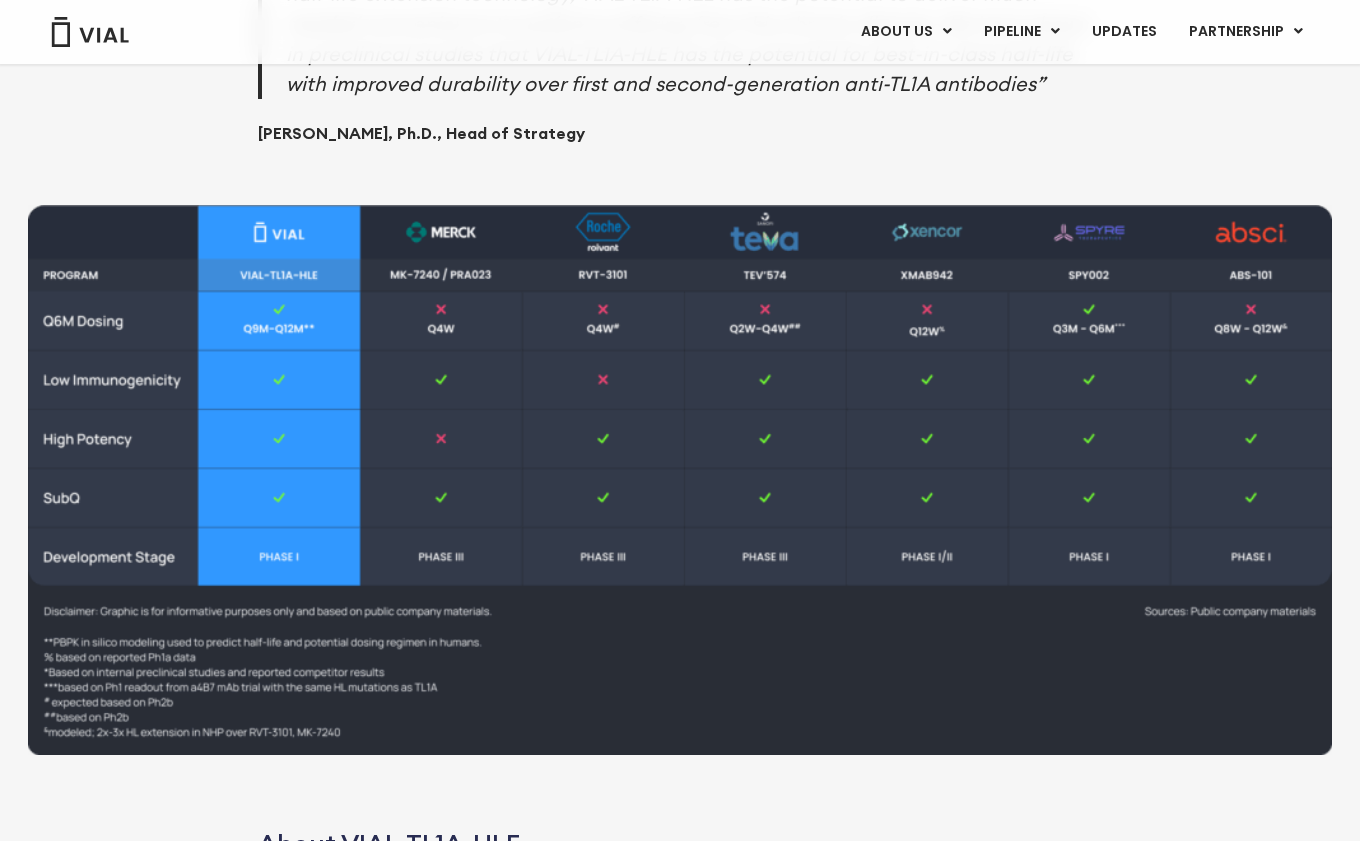click on "VIAL-TL1A-HLE is a novel, subcutaneous mAb with proprietary half-life extension technology targeting TL1A for a potentially best-in-class treatment for IBD
Preclinical data support the potential for best-in-class dosing interval for patient convenience and efficacy among anti-TL1A therapies
A Phase 1 open-label study in Australia is initiating to evaluate safety, pharmacokinetics, and pharmacodynamic responses in healthy volunteers
Interim subcutaneous safety and pharmacokinetic data from healthy volunteers expected in H2 2025
June 13, 2025 – Vial, a clinical-stage biotechnology company, announced that it has initiated the Phase 1 trial for a novel, subcutaneous, half-life extended monoclonal antibody targeting TL1A, which is being developed as a potentially best-in-class treatment for people living with moderate-to-severe IBD, as well as other I&I and fibrotic diseases.
Simon Burns, CEO of Vial
Preeti Sareen, Ph.D., Head of Strategy" at bounding box center (680, 296) 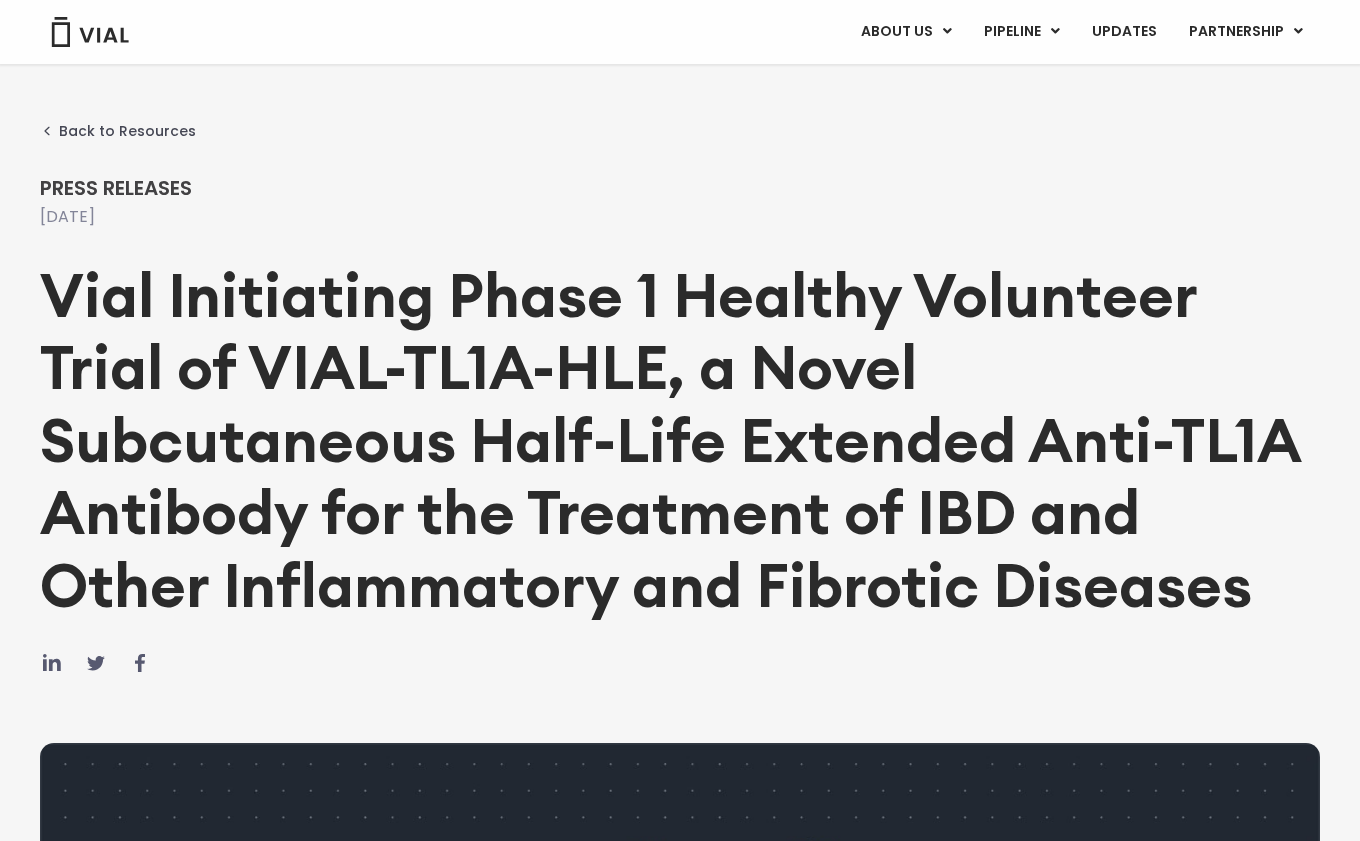 scroll, scrollTop: 0, scrollLeft: 0, axis: both 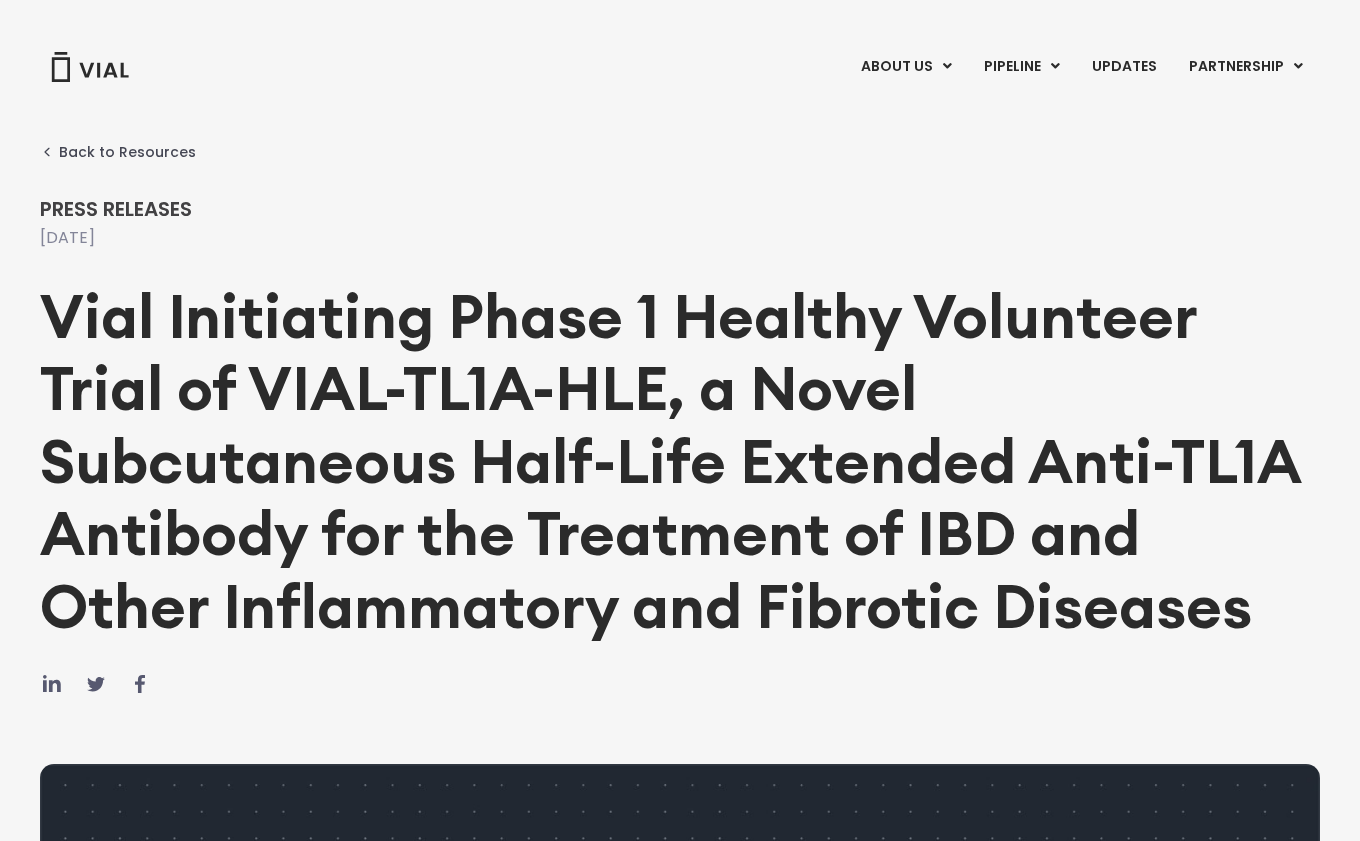 click on "Press Releases" at bounding box center (680, 209) 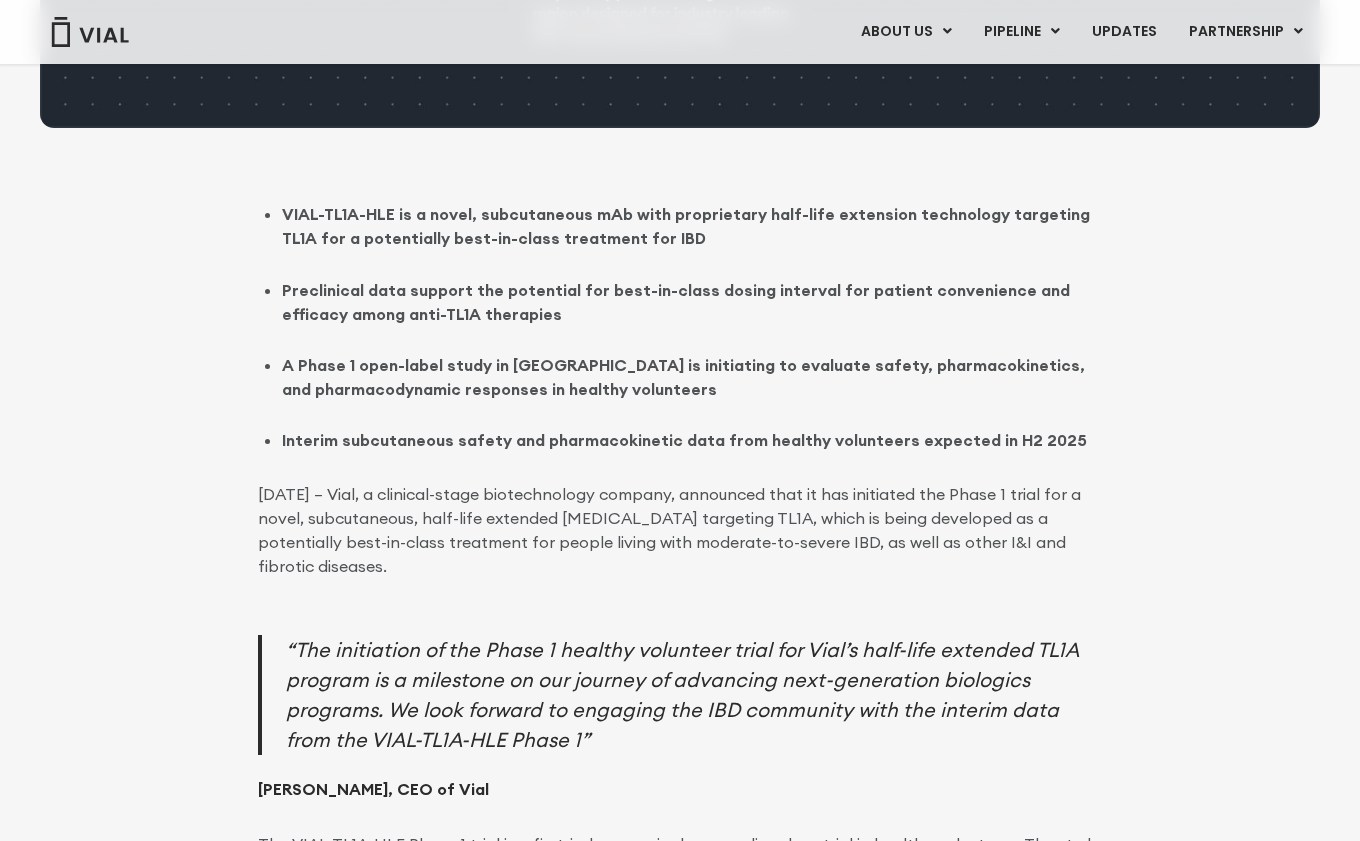 scroll, scrollTop: 0, scrollLeft: 0, axis: both 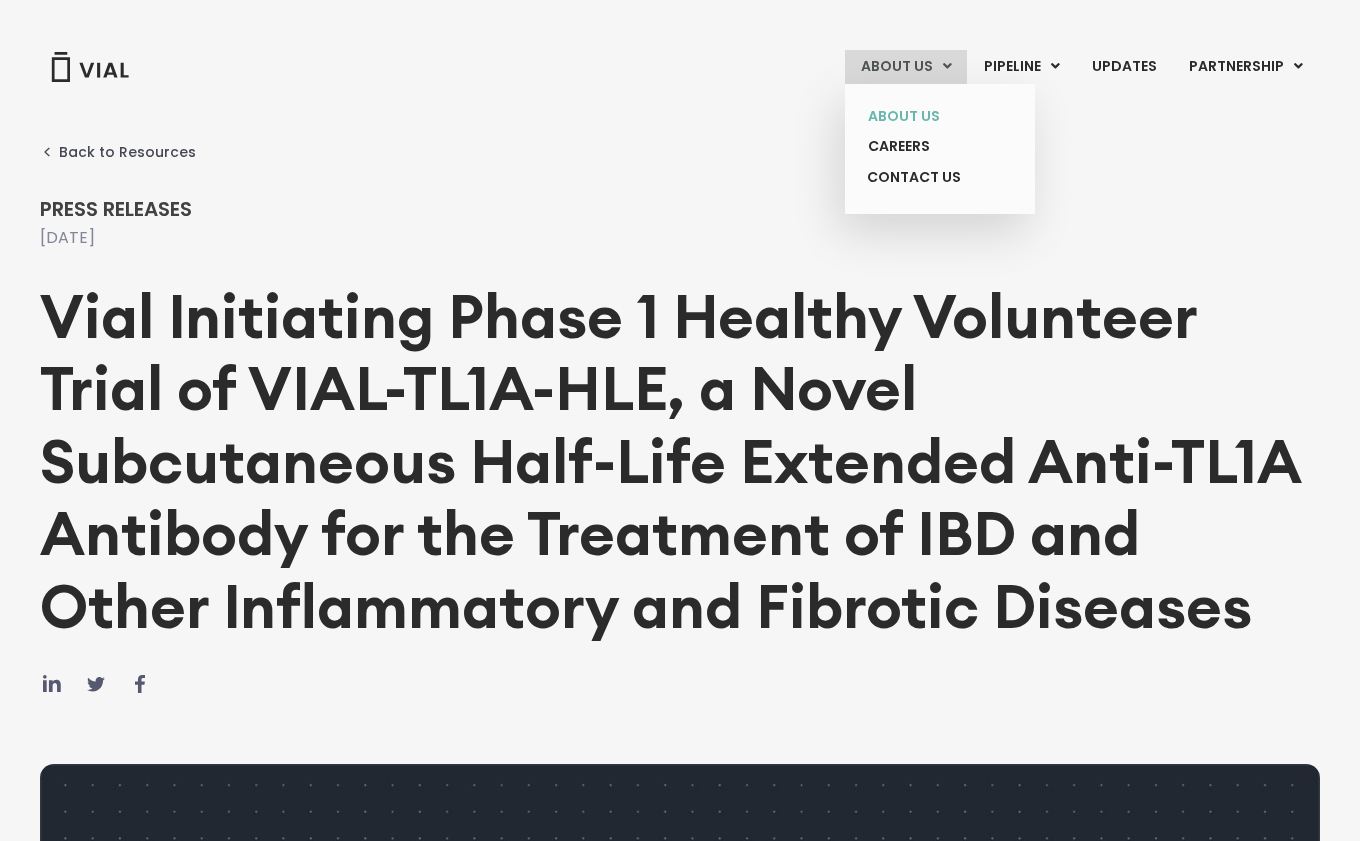 click on "About Us" at bounding box center [925, 116] 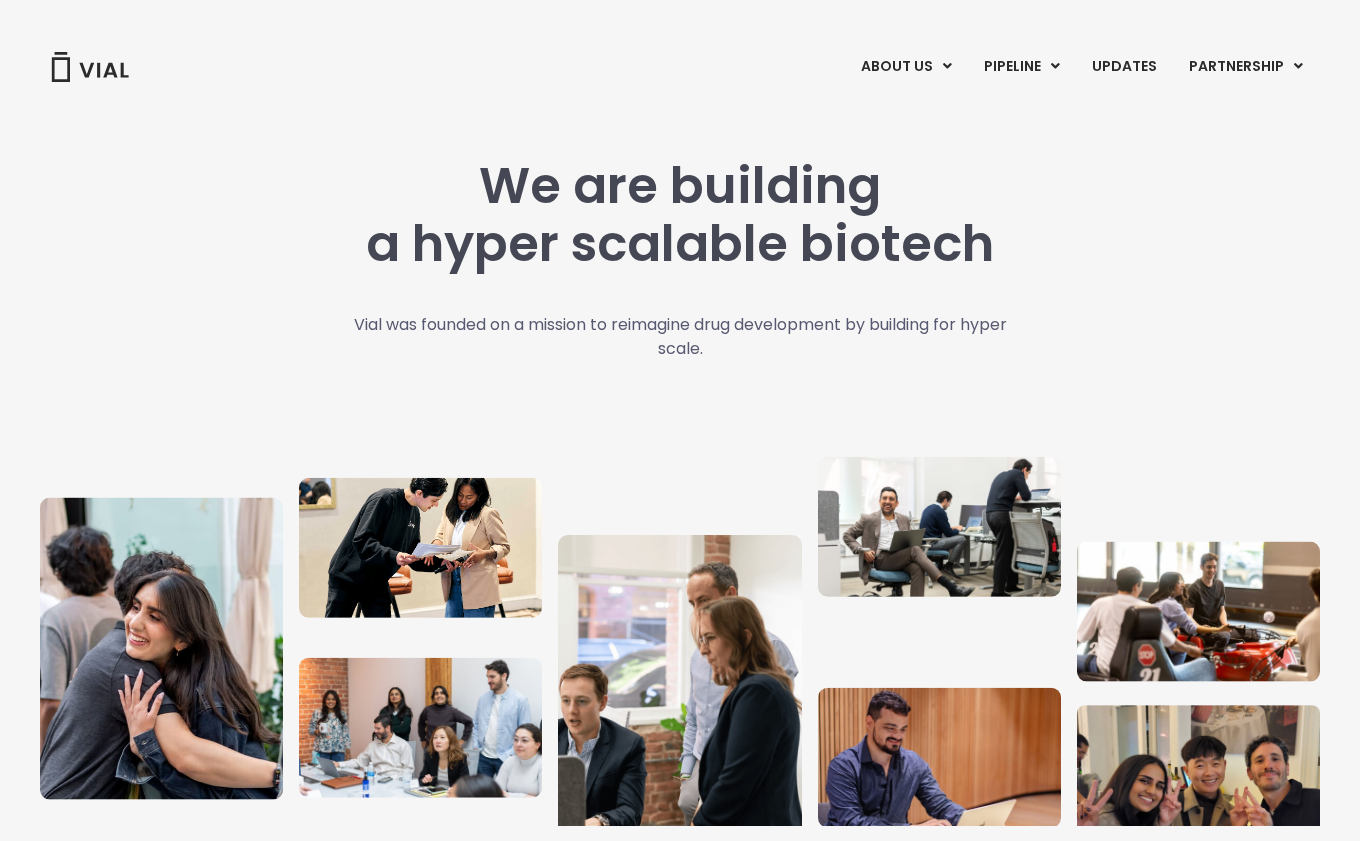 scroll, scrollTop: 0, scrollLeft: 0, axis: both 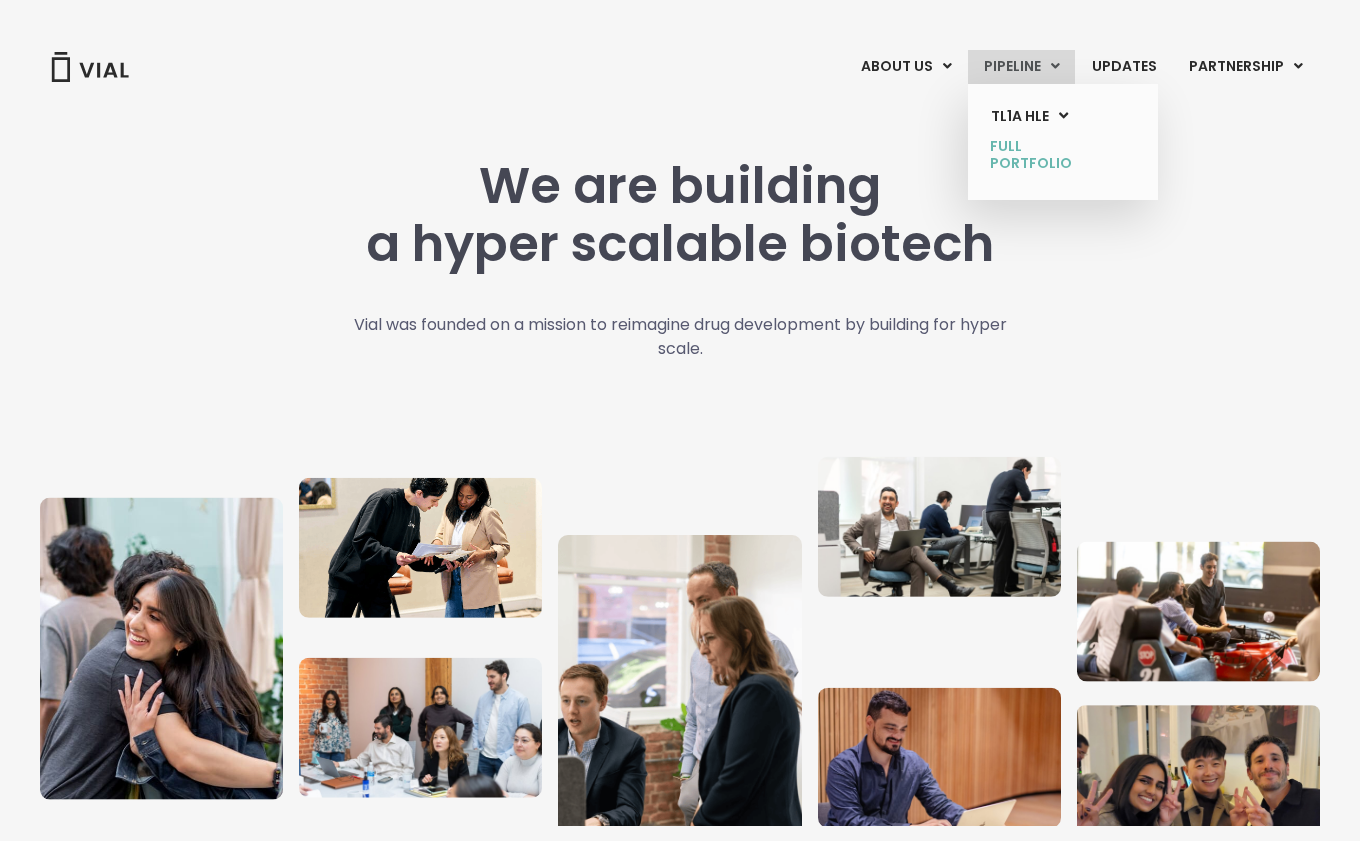 click on "Full Portfolio" at bounding box center [1048, 155] 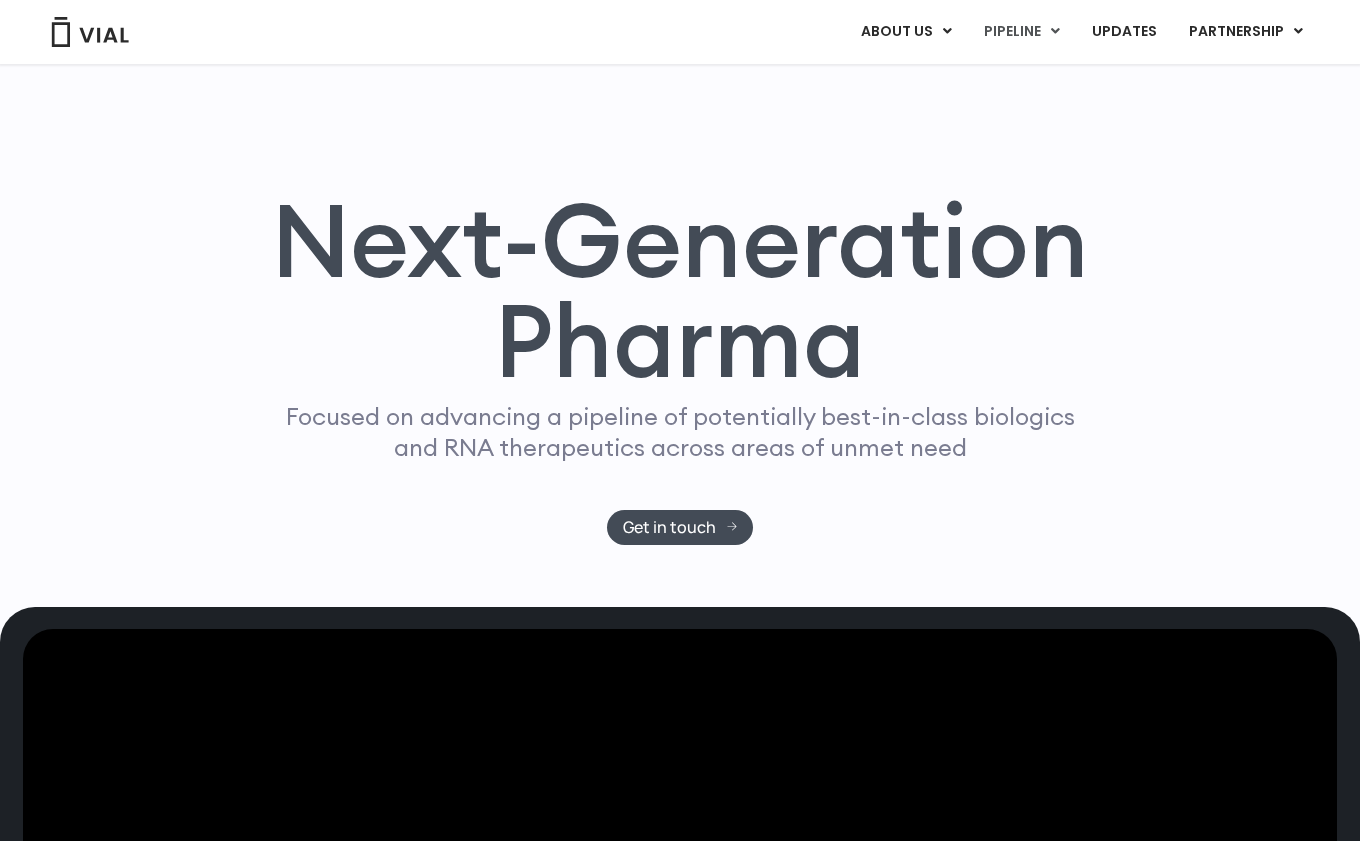 scroll, scrollTop: 1264, scrollLeft: 0, axis: vertical 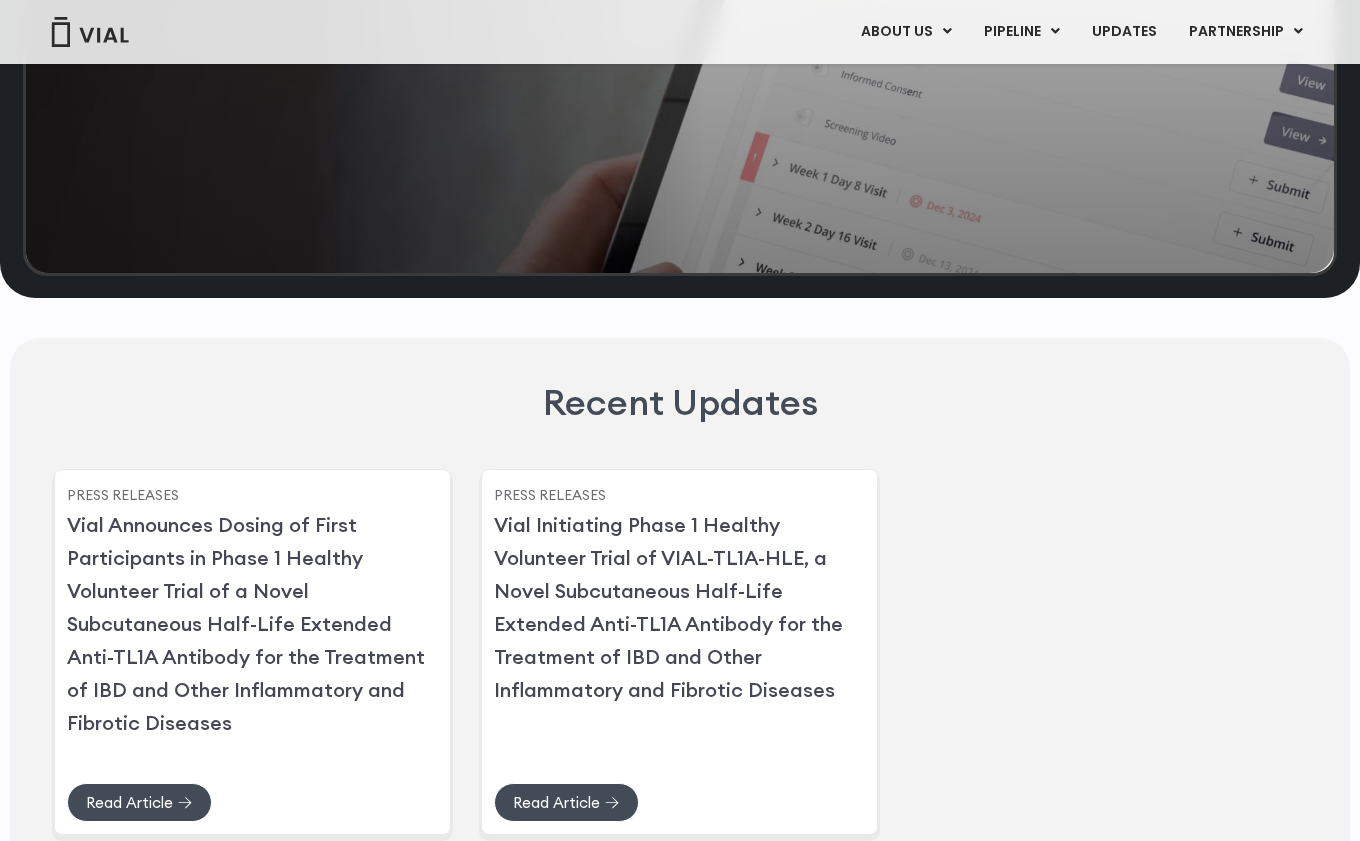 click on "Recent Updates
Press Releases
Vial Announces Dosing of First Participants in Phase 1 Healthy Volunteer Trial of a Novel Subcutaneous Half-Life Extended Anti-TL1A Antibody for the Treatment of IBD and Other Inflammatory and Fibrotic Diseases
Read Article
Press Releases
Read Article" at bounding box center [680, 722] 